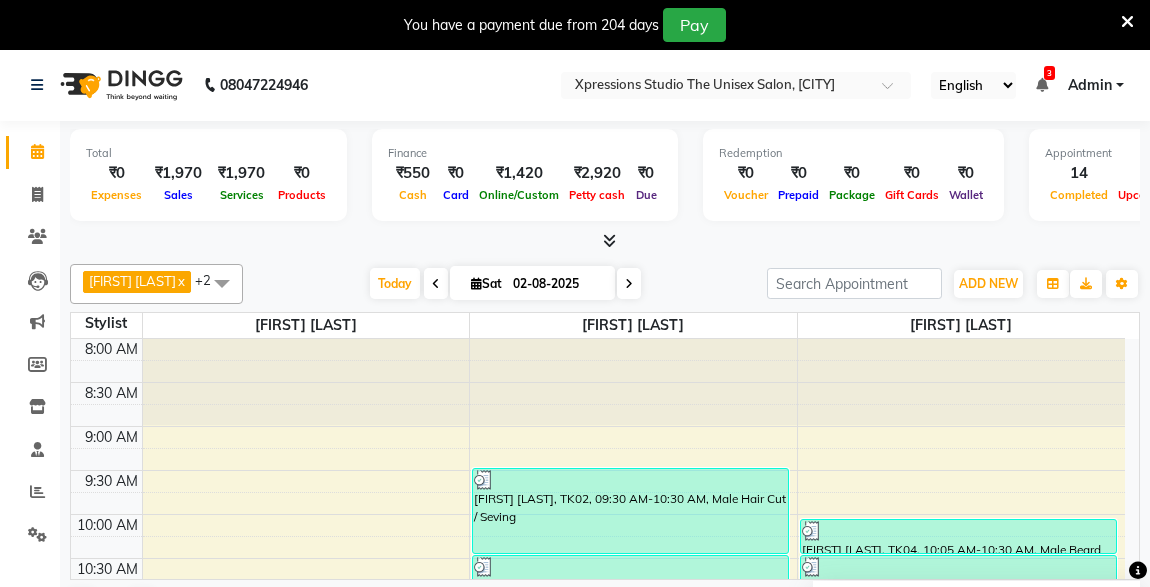 scroll, scrollTop: 0, scrollLeft: 0, axis: both 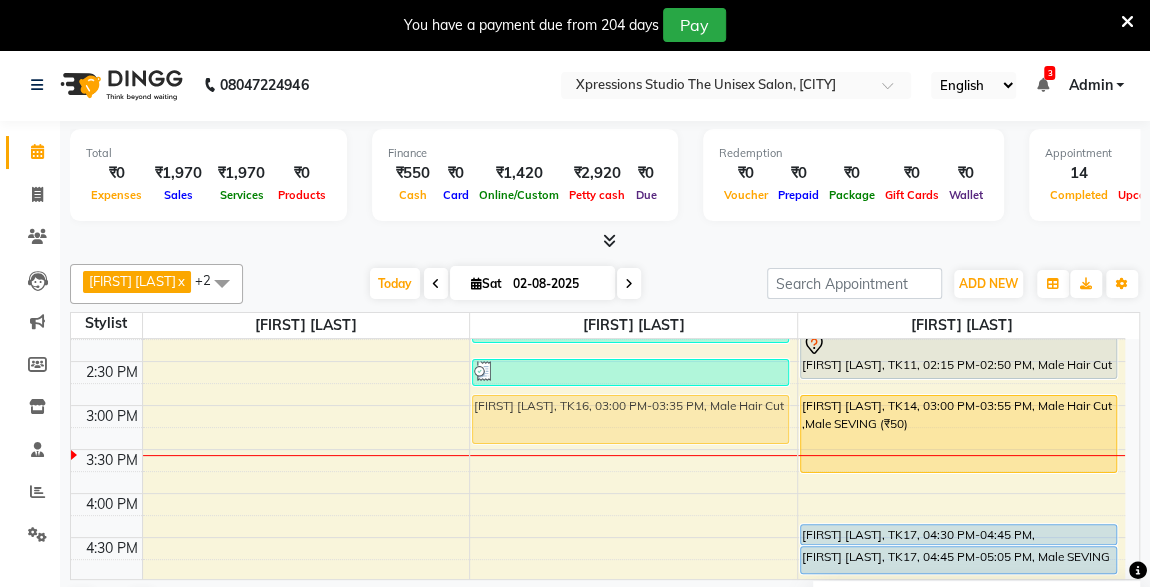 drag, startPoint x: 0, startPoint y: 0, endPoint x: 749, endPoint y: 413, distance: 855.31866 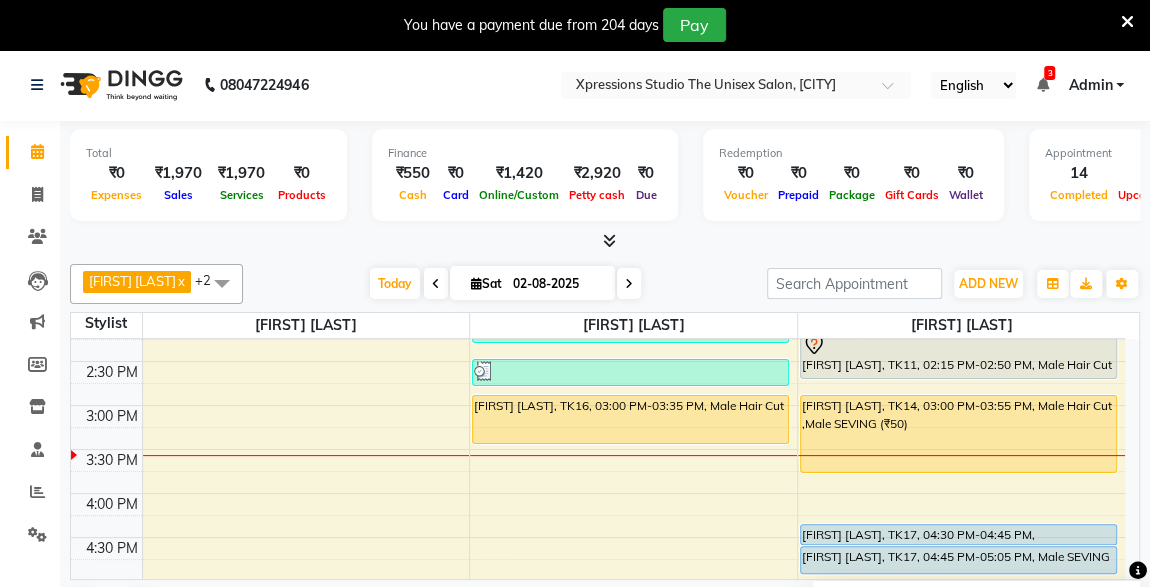 scroll, scrollTop: 338, scrollLeft: 0, axis: vertical 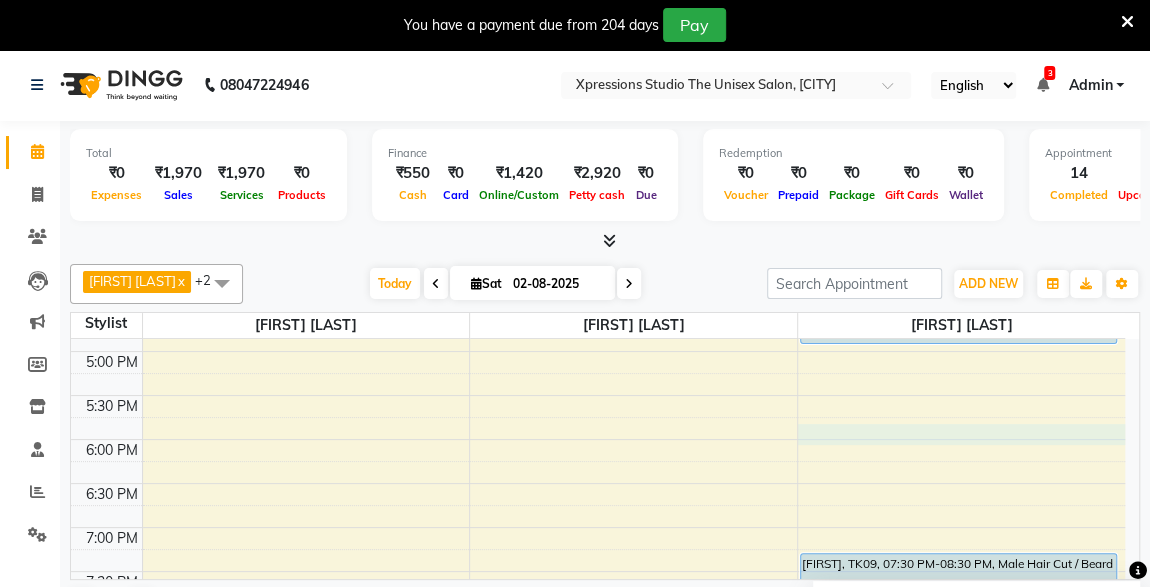 click on "8:00 AM 8:30 AM 9:00 AM 9:30 AM 10:00 AM 10:30 AM 11:00 AM 11:30 AM 12:00 PM 12:30 PM 1:00 PM 1:30 PM 2:00 PM 2:30 PM 3:00 PM 3:30 PM 4:00 PM 4:30 PM 5:00 PM 5:30 PM 6:00 PM 6:30 PM 7:00 PM 7:30 PM 8:00 PM 8:30 PM 9:00 PM 9:30 PM 10:00 PM 10:30 PM     [FIRST] [LAST], TK10, 12:00 PM-01:00 PM, Male Hair Cut / Seving     [FIRST] [LAST], TK10, 12:15 PM-01:05 PM, Male- Hair Colour Strex profashional             [FIRST] [LAST], TK13, 08:00 PM-09:00 PM, Male Hair Cut / Beard      [FIRST] [LAST], TK07, 11:45 AM-12:45 PM, Male Beard,Male Hair Cut      [FIRST] [LAST], TK01, 12:15 PM-12:35 PM, Male SEVING      [FIRST] [LAST], TK01, 12:35 PM-01:15 PM, Male SEVING ,Male Head Massage With Oil,Male  - Hair Wash,Dolfine Massage     [FIRST] [LAST], TK02, 09:30 AM-10:30 AM, Male Hair Cut / Seving     [FIRST] [LAST], TK02, 10:30 AM-10:55 AM, Massage - Charcole Massage     [FIRST] [LAST], TK05, 11:00 AM-11:35 AM, Male Hair Cut      [FIRST] [LAST], TK12, 01:25 PM-02:25 PM, Male Hair Cut / Seving" at bounding box center (598, 219) 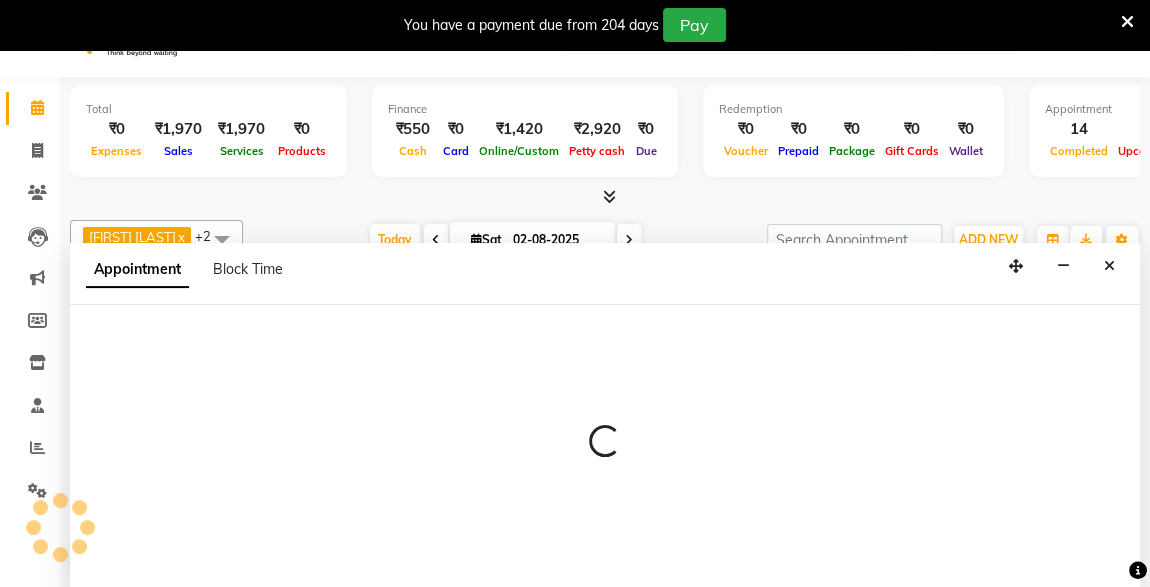 select on "57589" 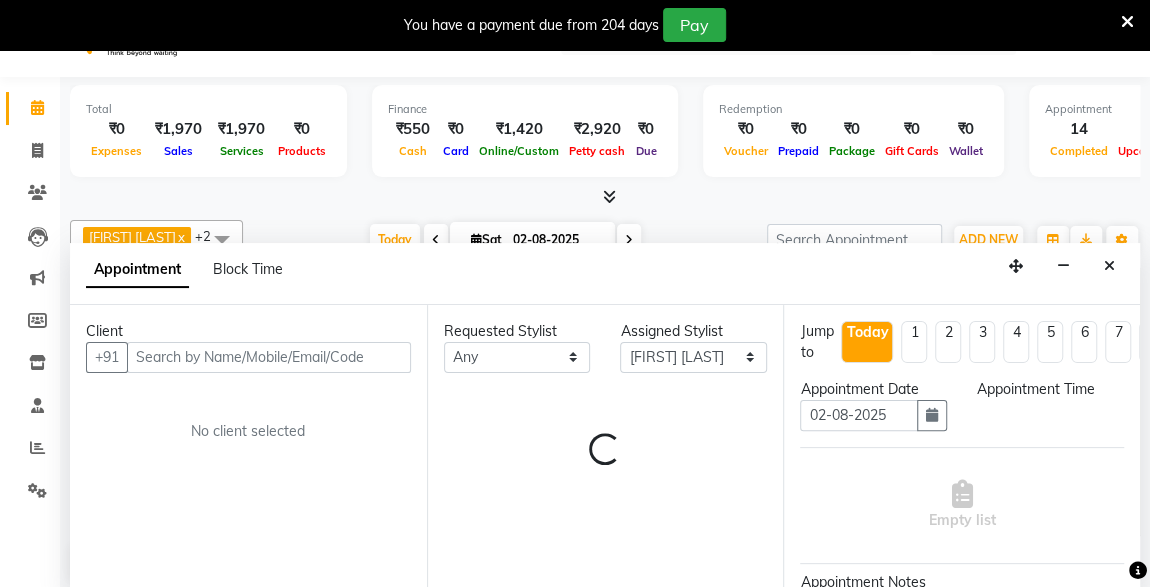 scroll, scrollTop: 49, scrollLeft: 0, axis: vertical 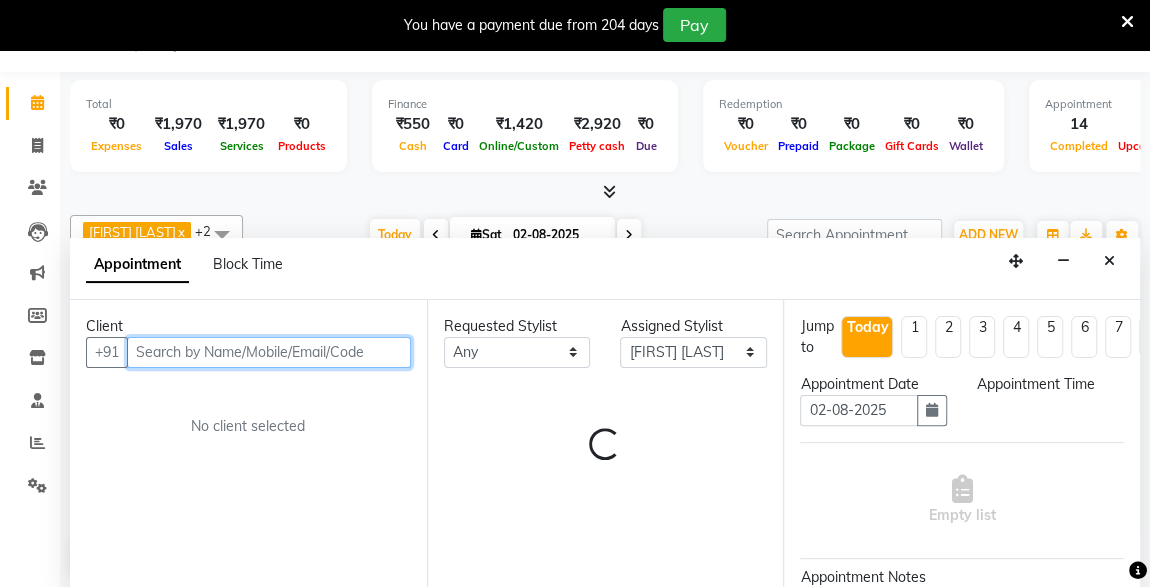 select on "1080" 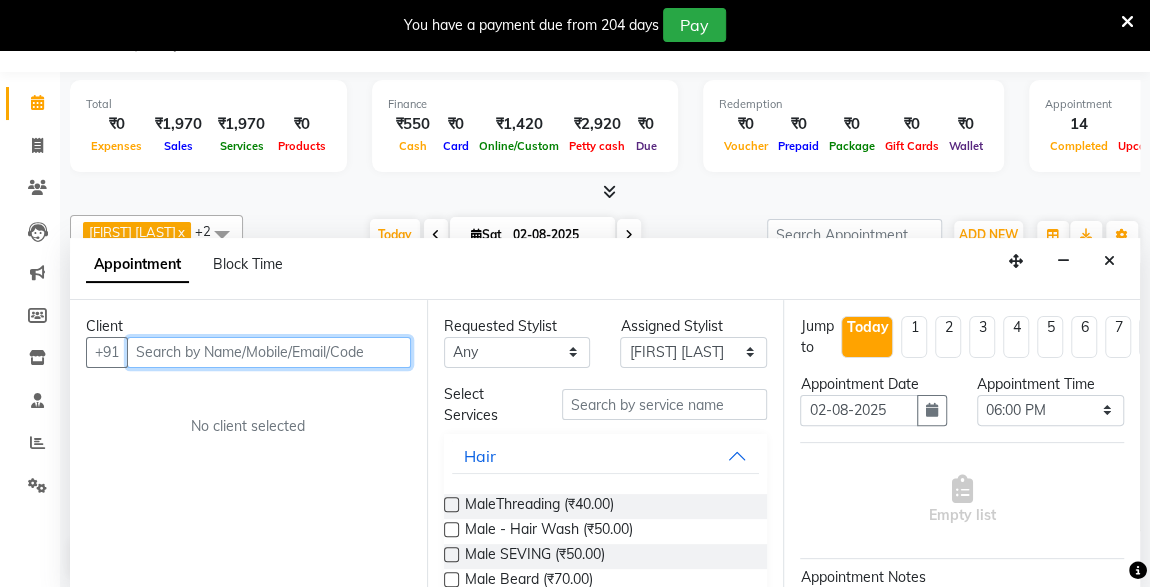click at bounding box center (269, 352) 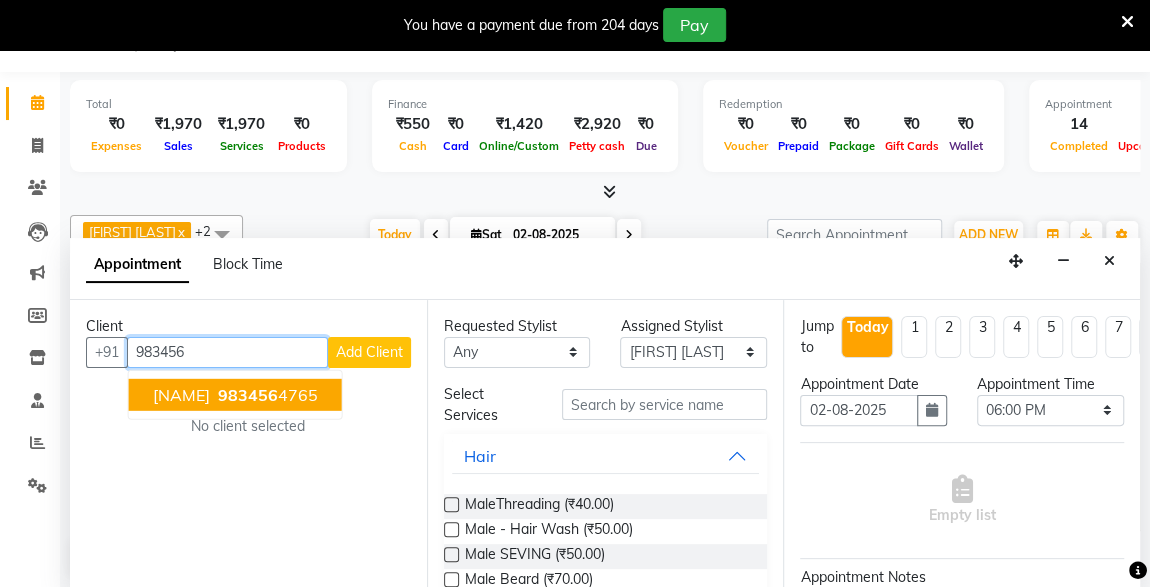 click on "983456 4765" at bounding box center [266, 394] 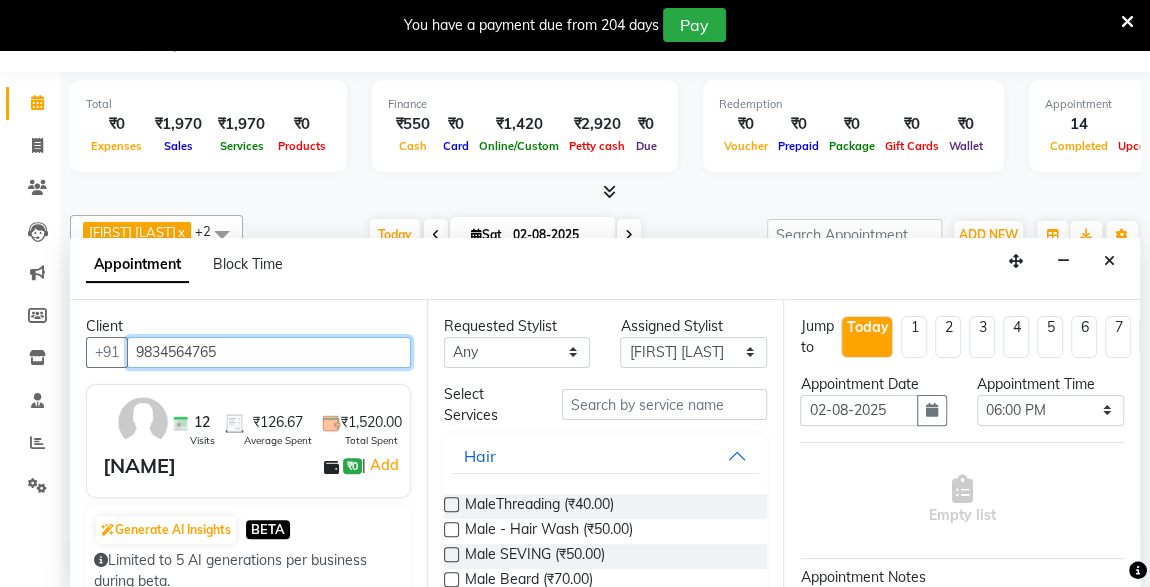 type on "9834564765" 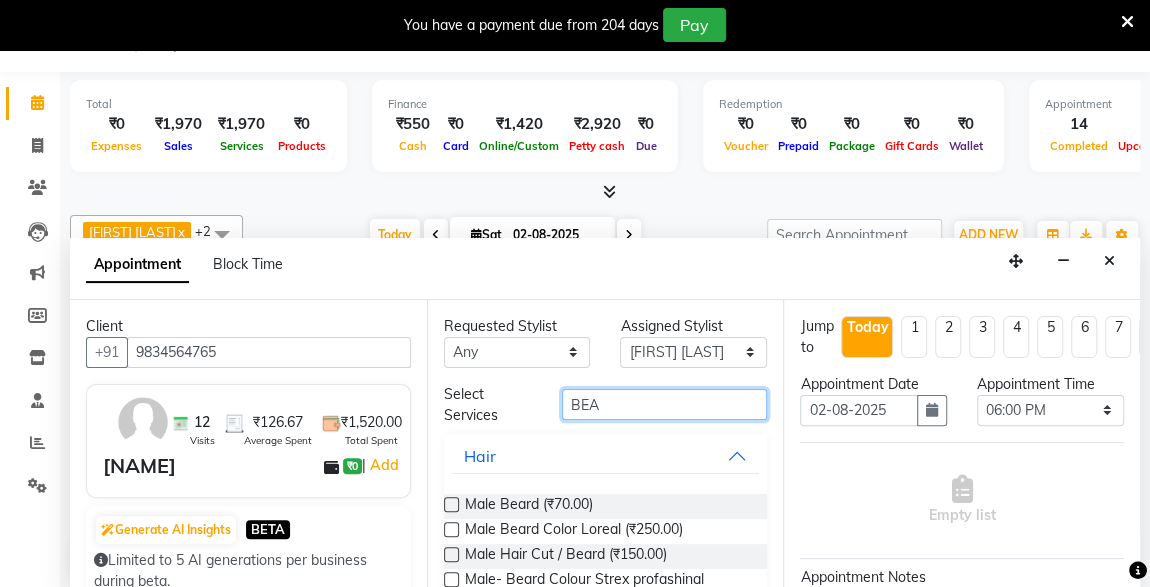 type on "BEA" 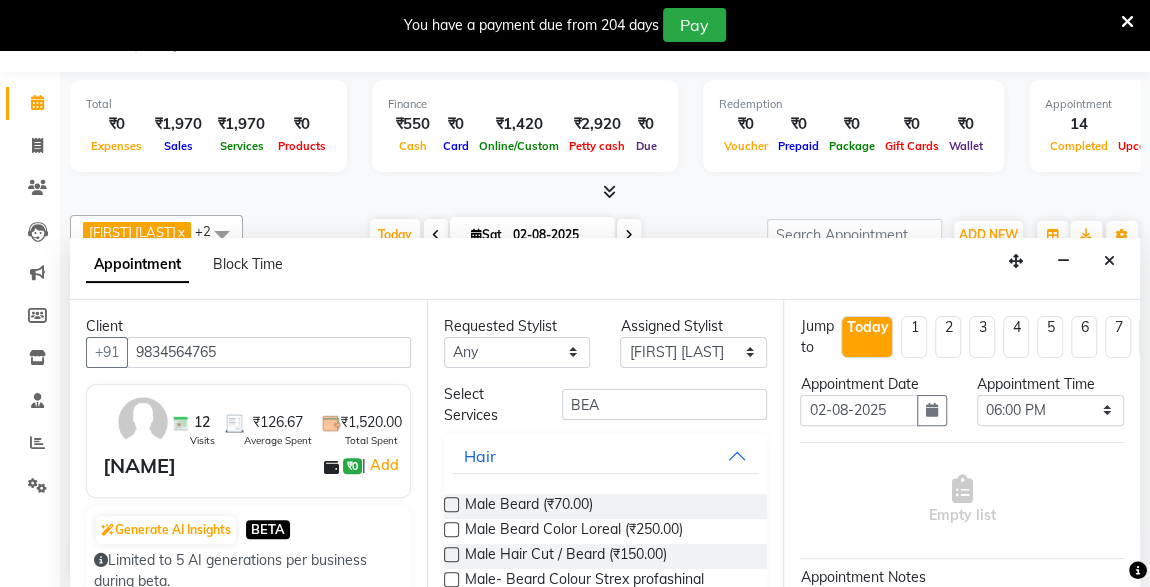 click at bounding box center [451, 554] 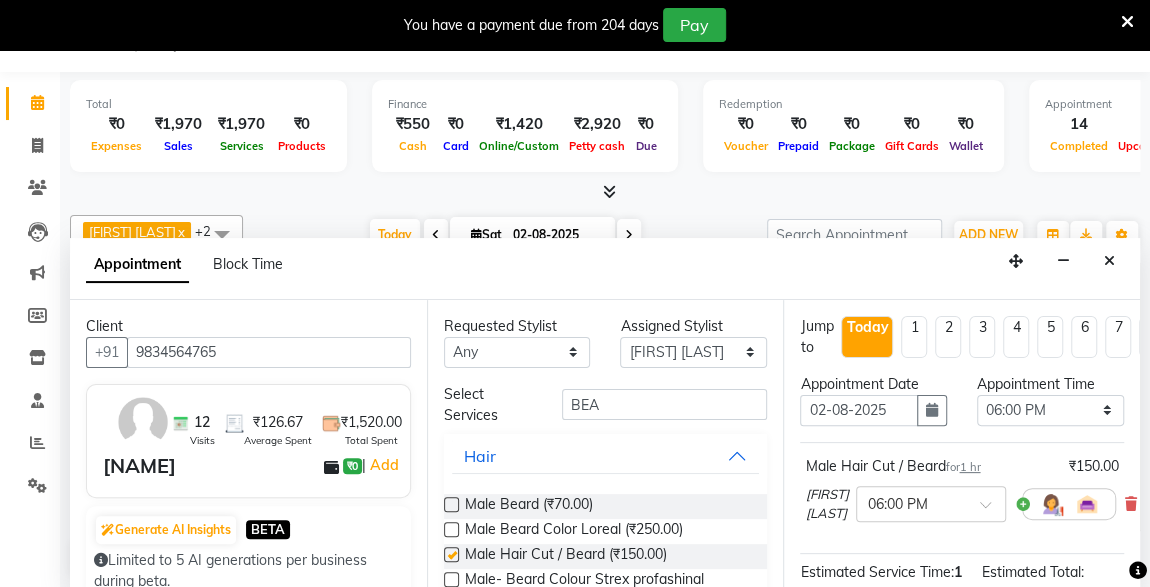 checkbox on "false" 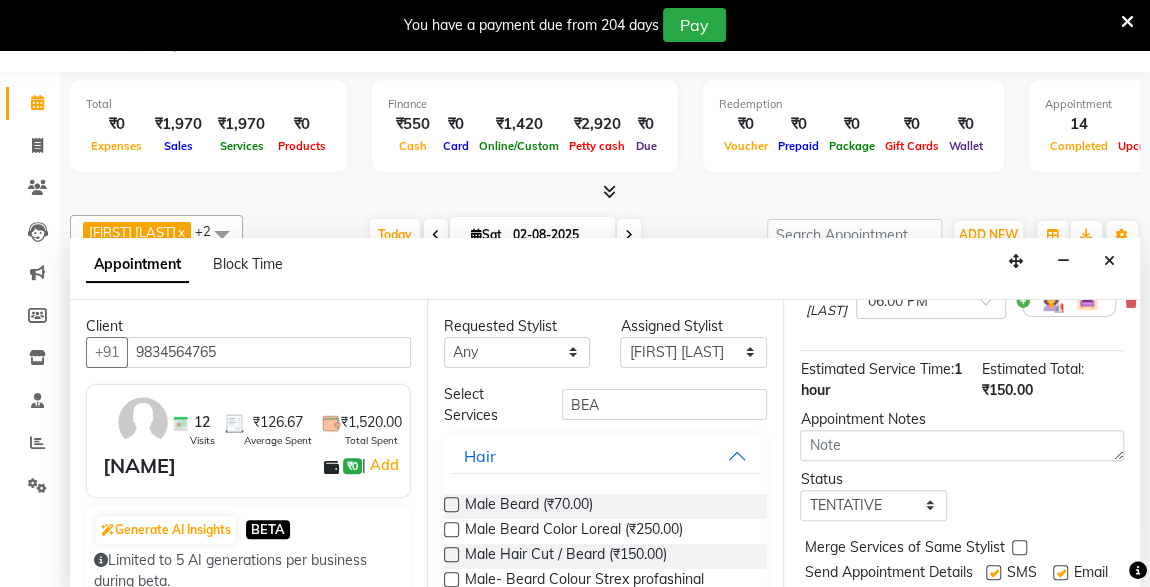 scroll, scrollTop: 289, scrollLeft: 0, axis: vertical 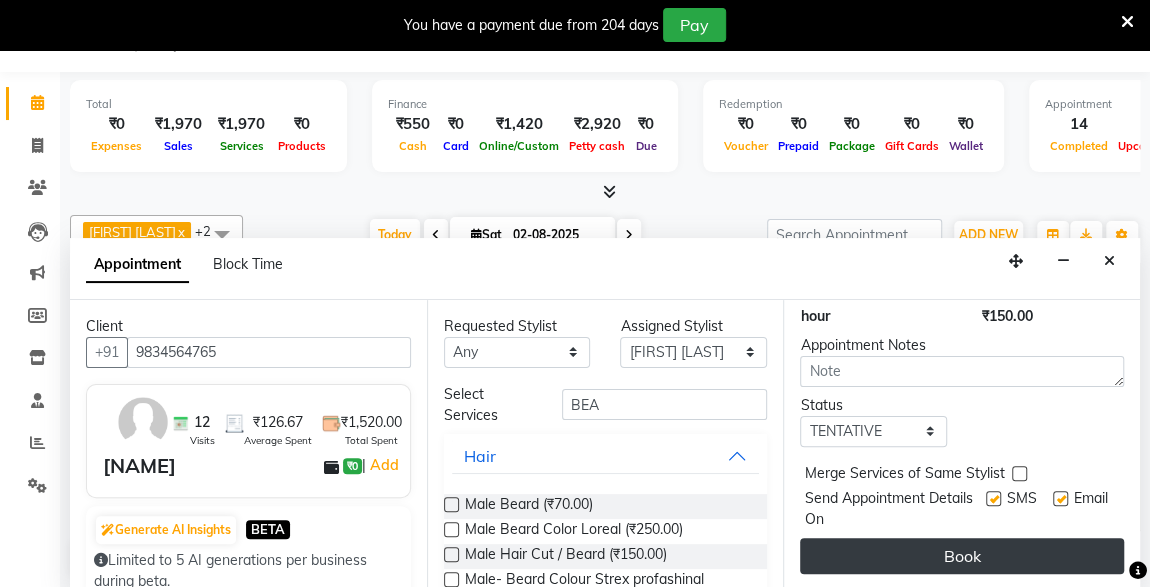 click on "Book" at bounding box center (962, 556) 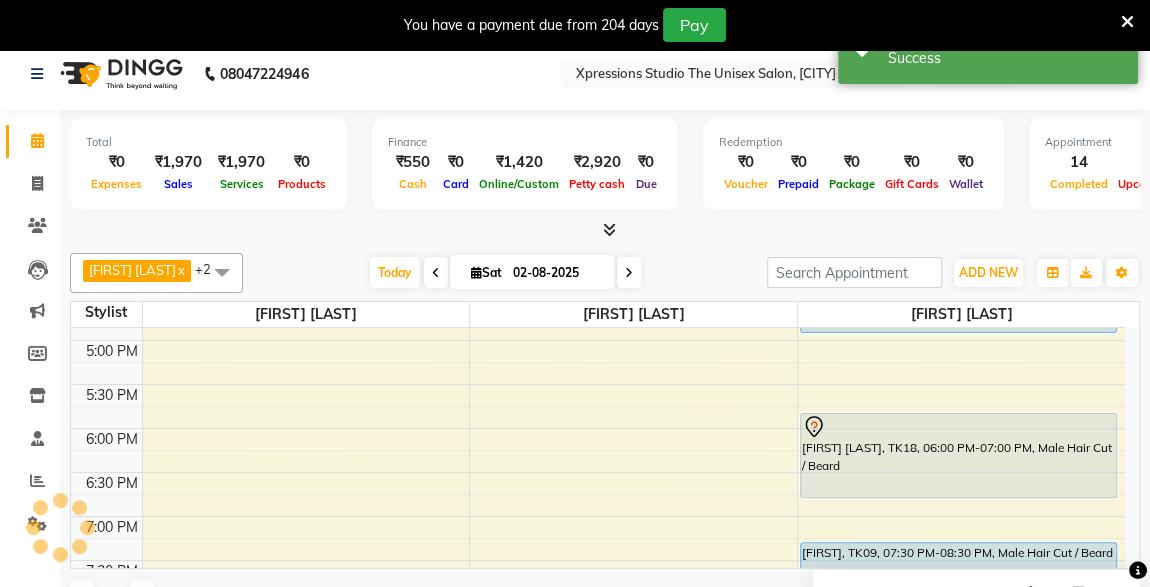 scroll, scrollTop: 0, scrollLeft: 0, axis: both 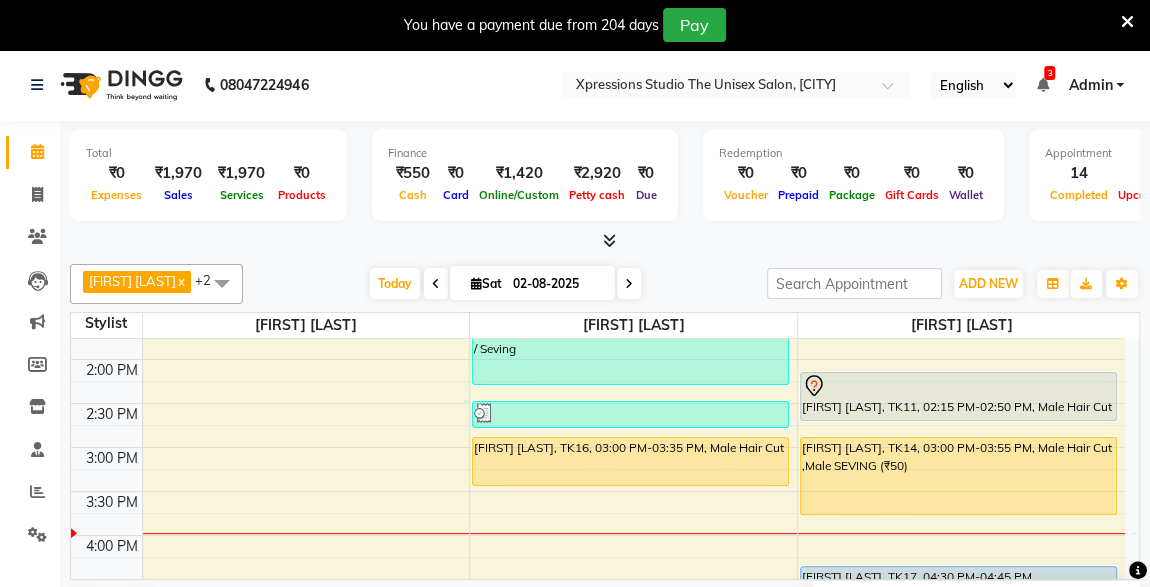 click on "[FIRST] [LAST], TK14, 03:00 PM-03:55 PM, Male Hair Cut ,Male SEVING  (₹50)" at bounding box center (958, 476) 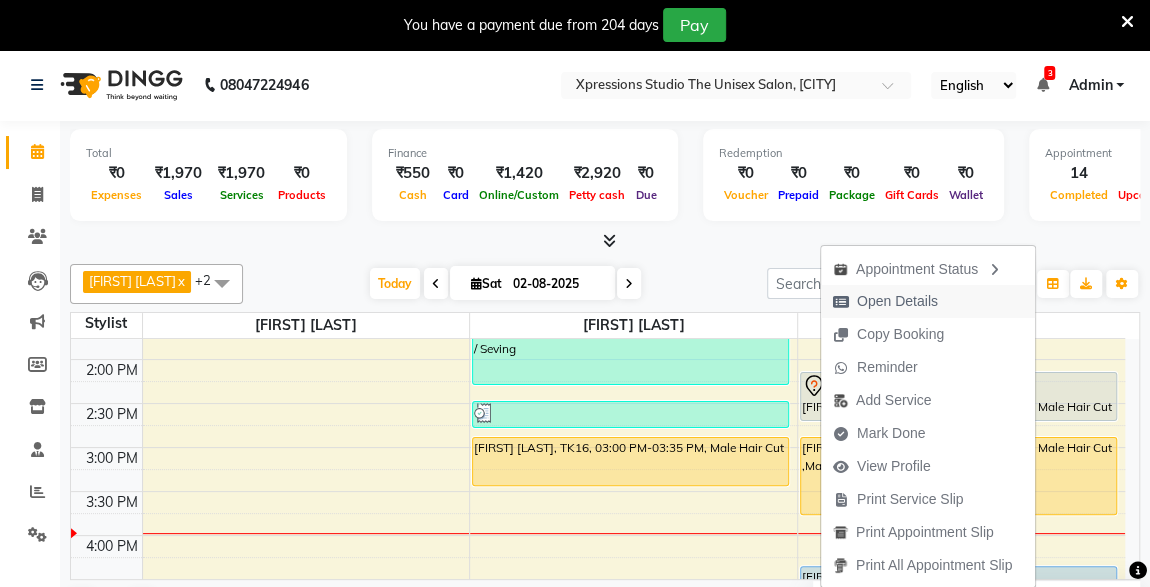 click on "Open Details" at bounding box center [885, 301] 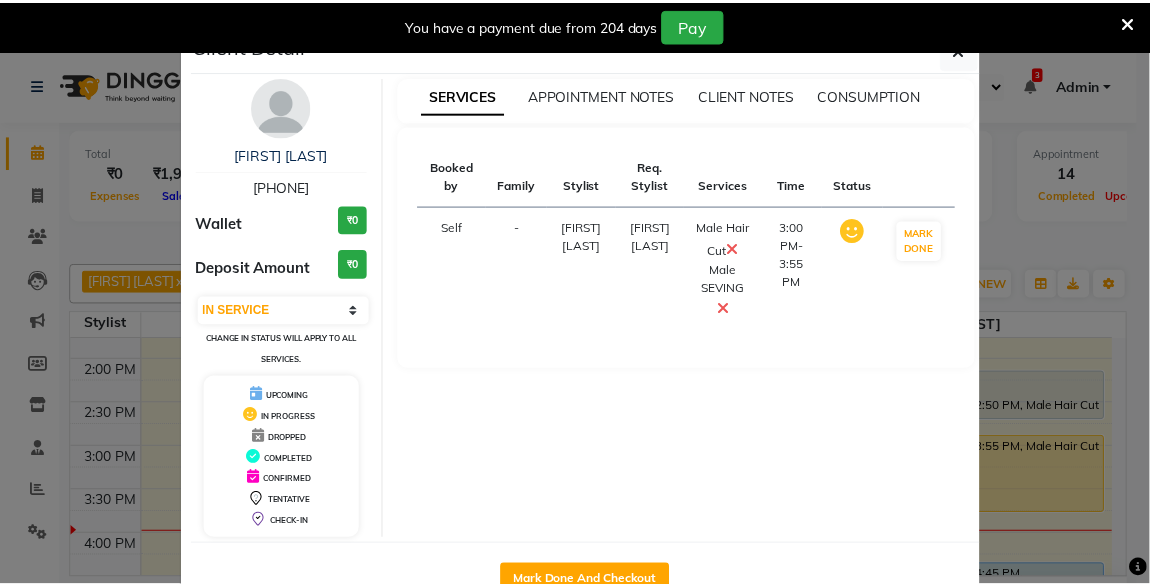 scroll, scrollTop: 55, scrollLeft: 0, axis: vertical 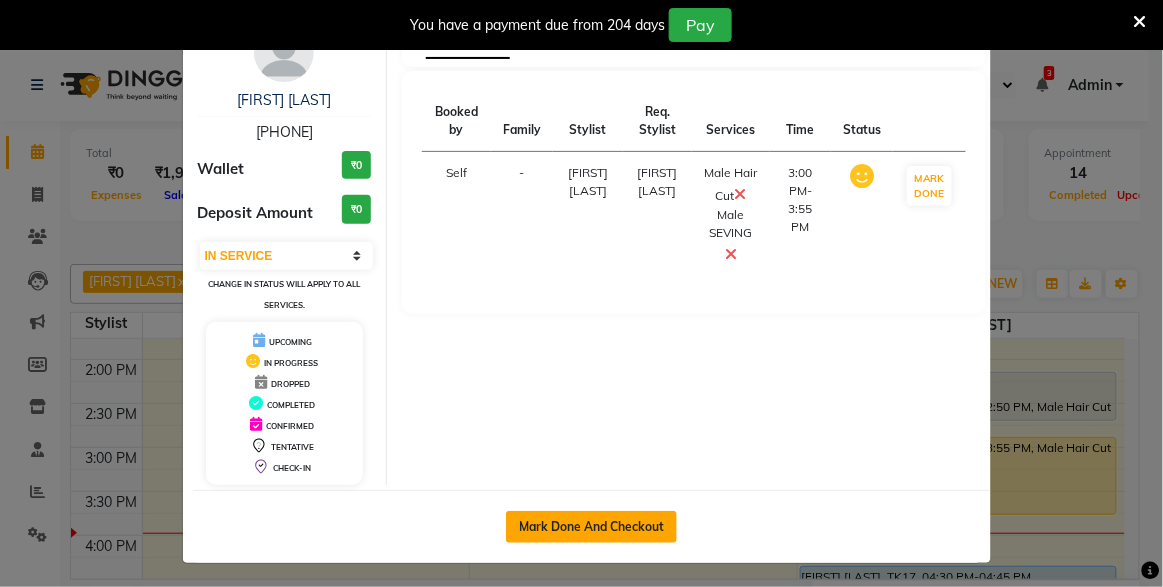 click on "Mark Done And Checkout" 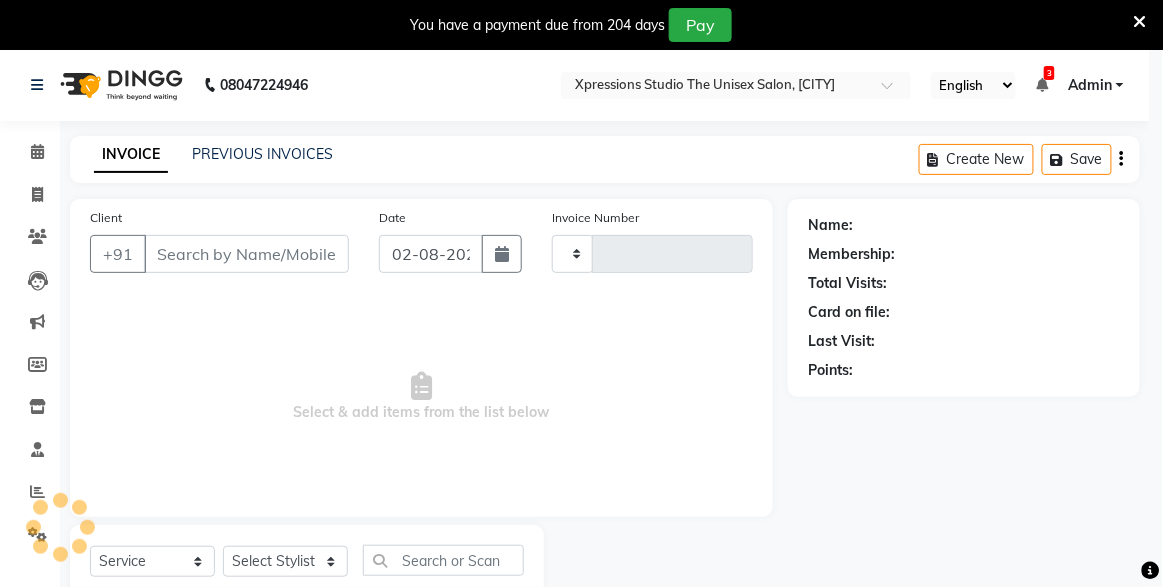 type on "3695" 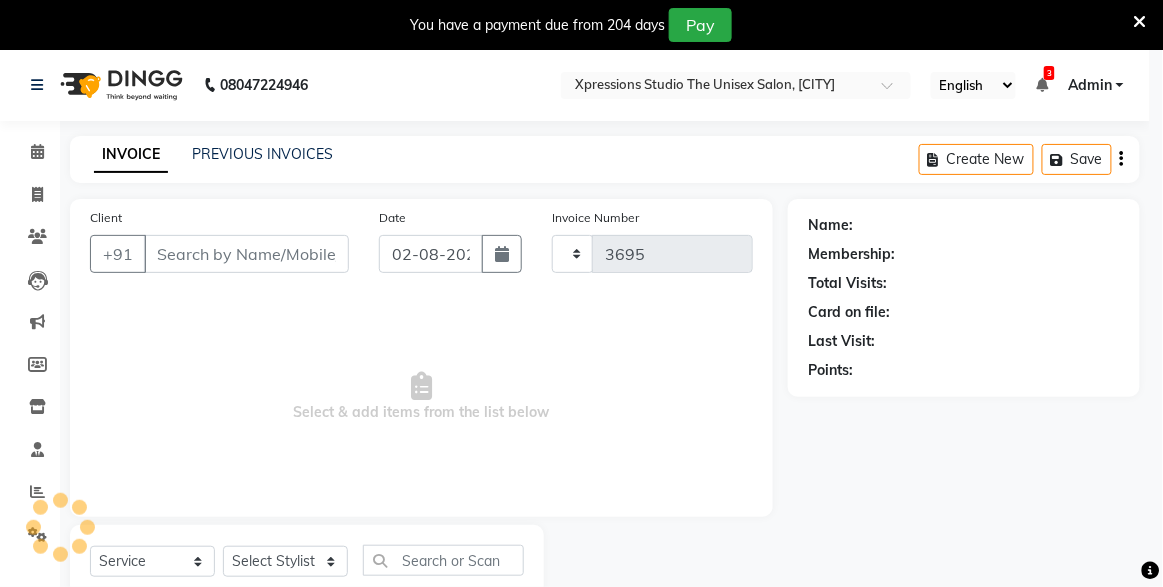 select on "7003" 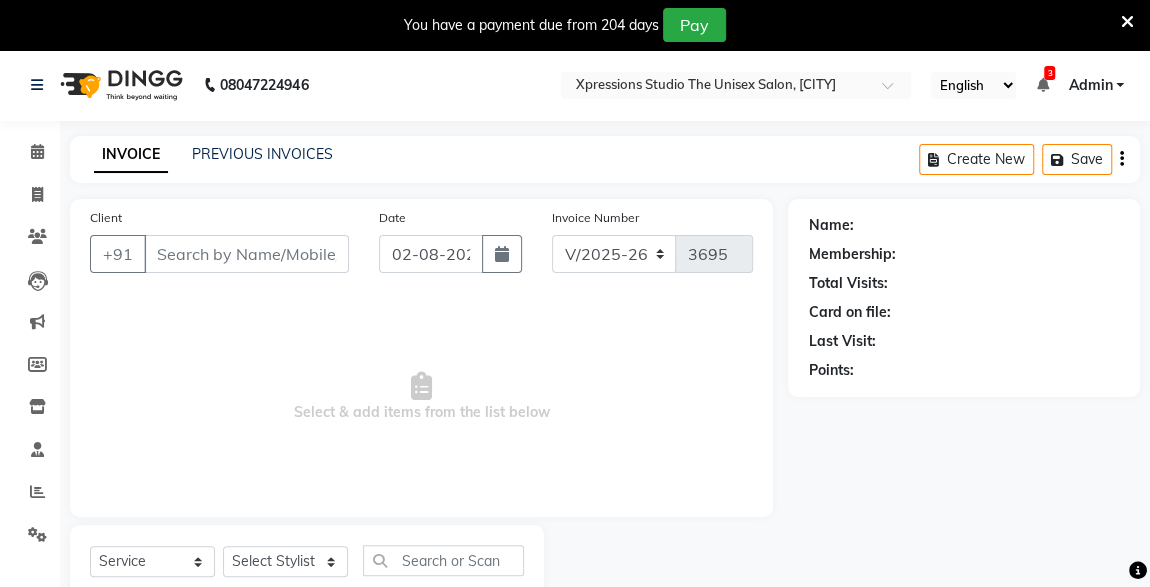type on "[PHONE]" 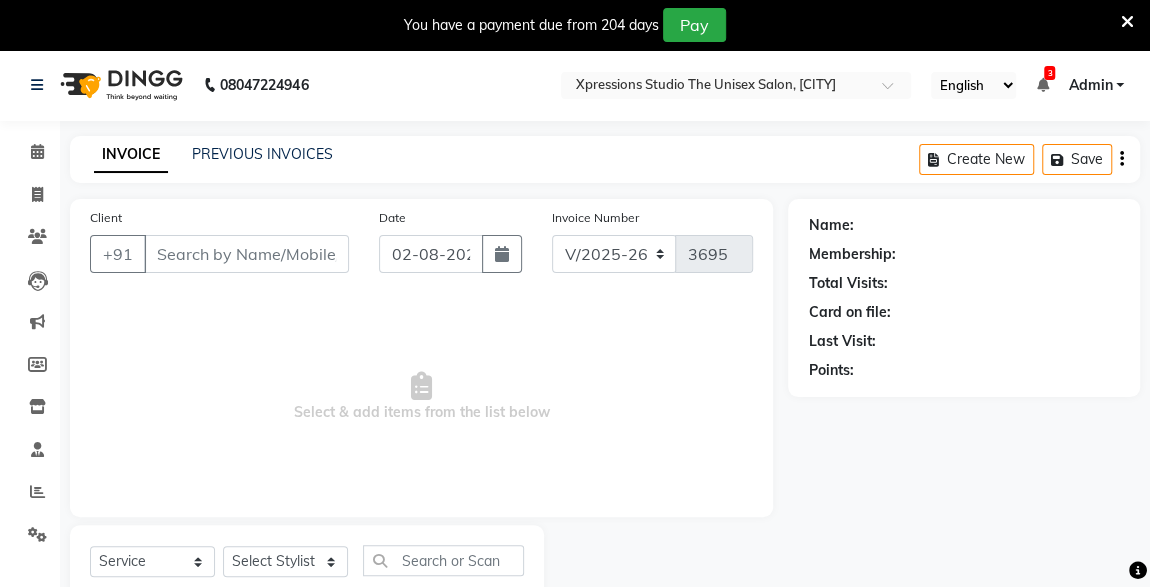 select on "57589" 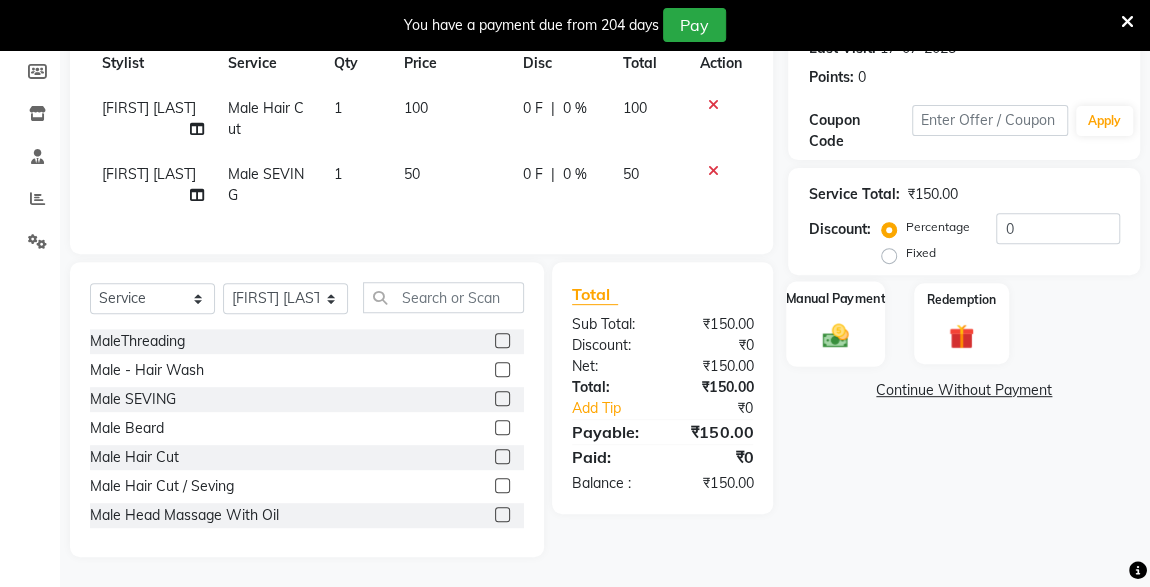 scroll, scrollTop: 305, scrollLeft: 0, axis: vertical 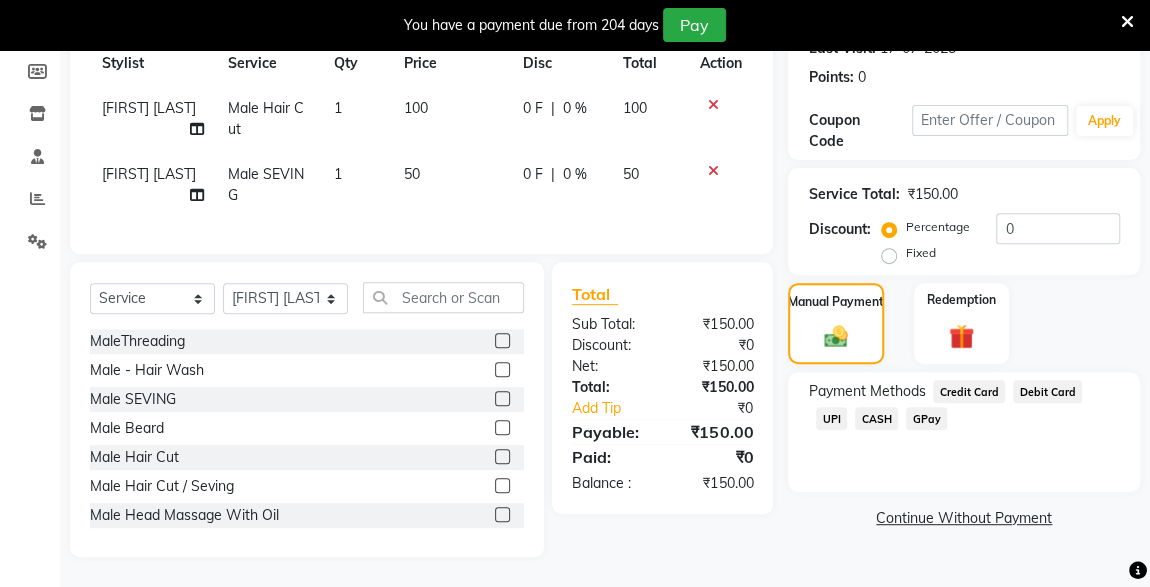 click on "CASH" 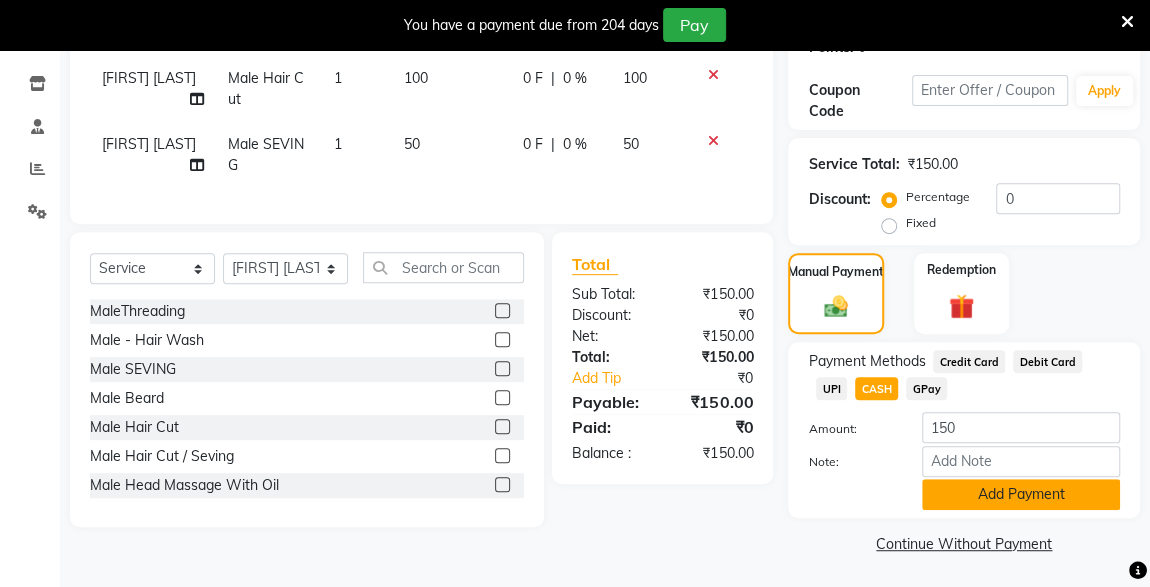 click on "Add Payment" 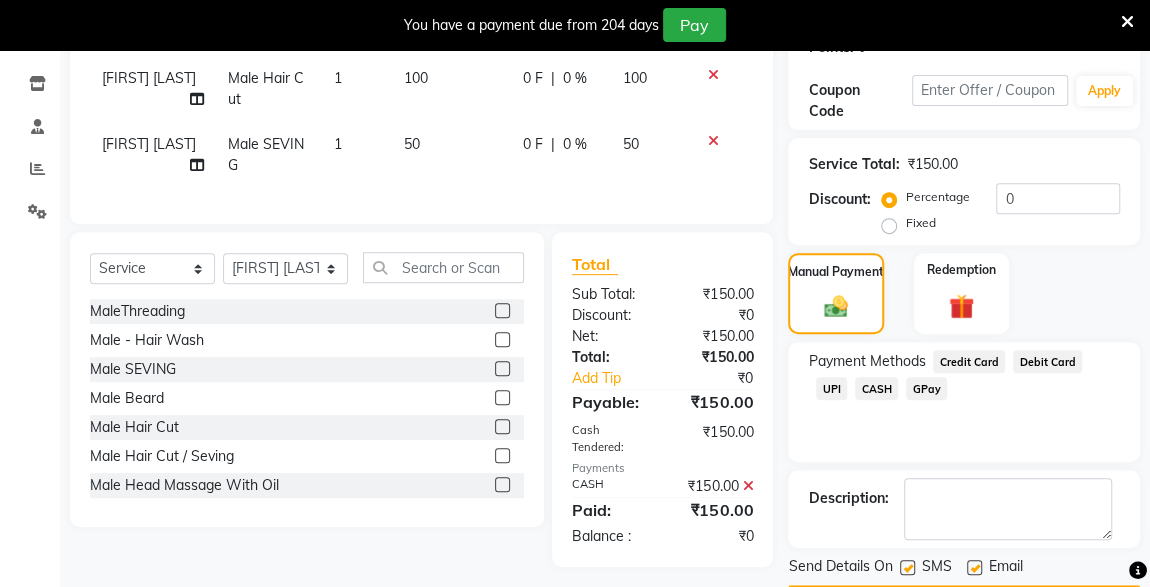scroll, scrollTop: 379, scrollLeft: 0, axis: vertical 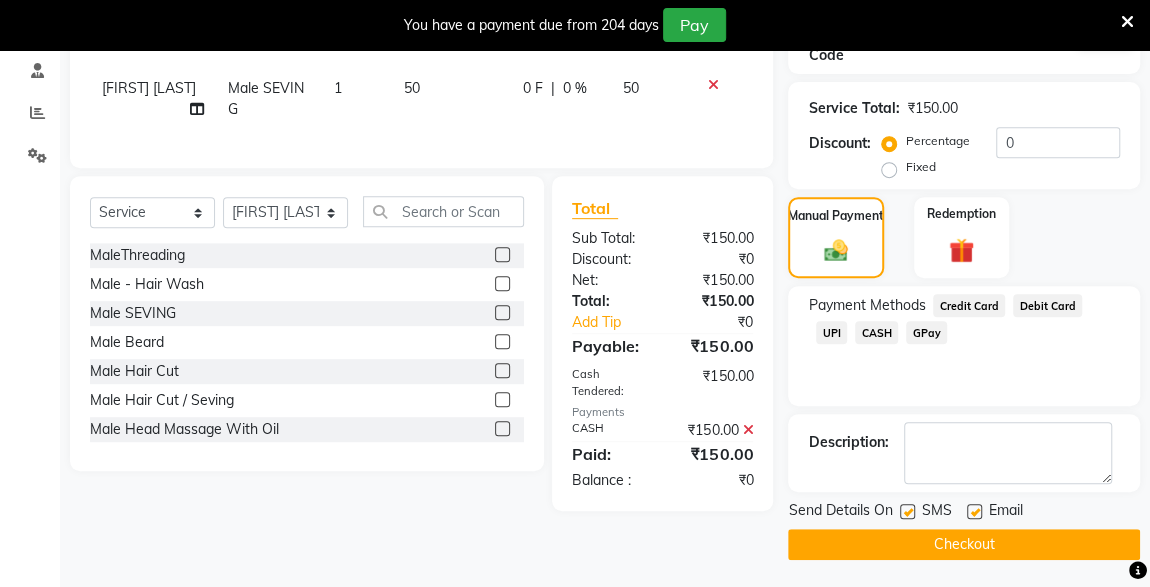 click 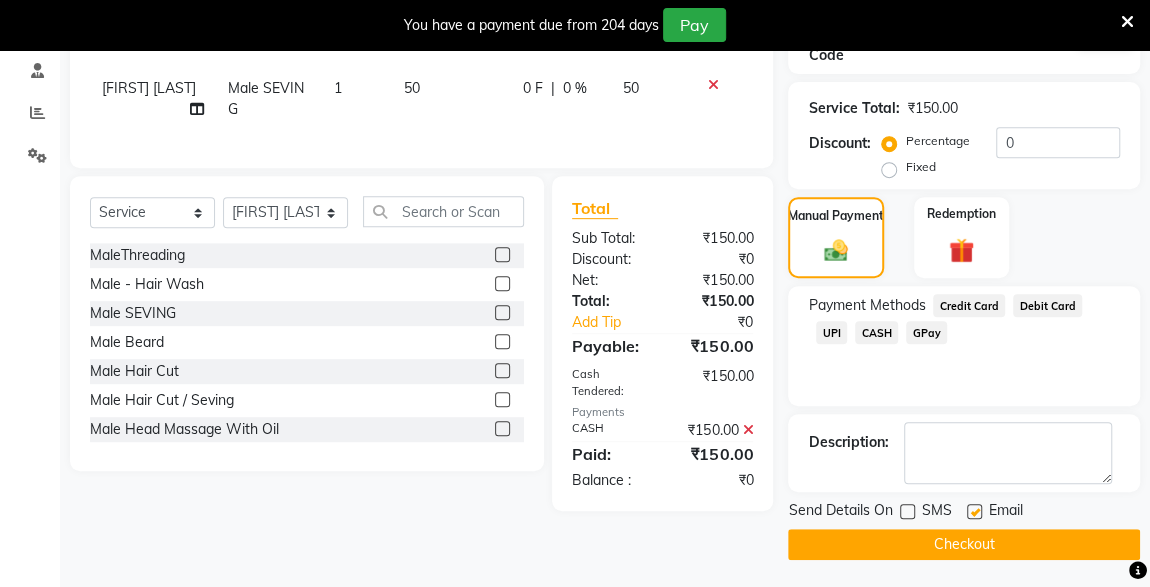 click on "Checkout" 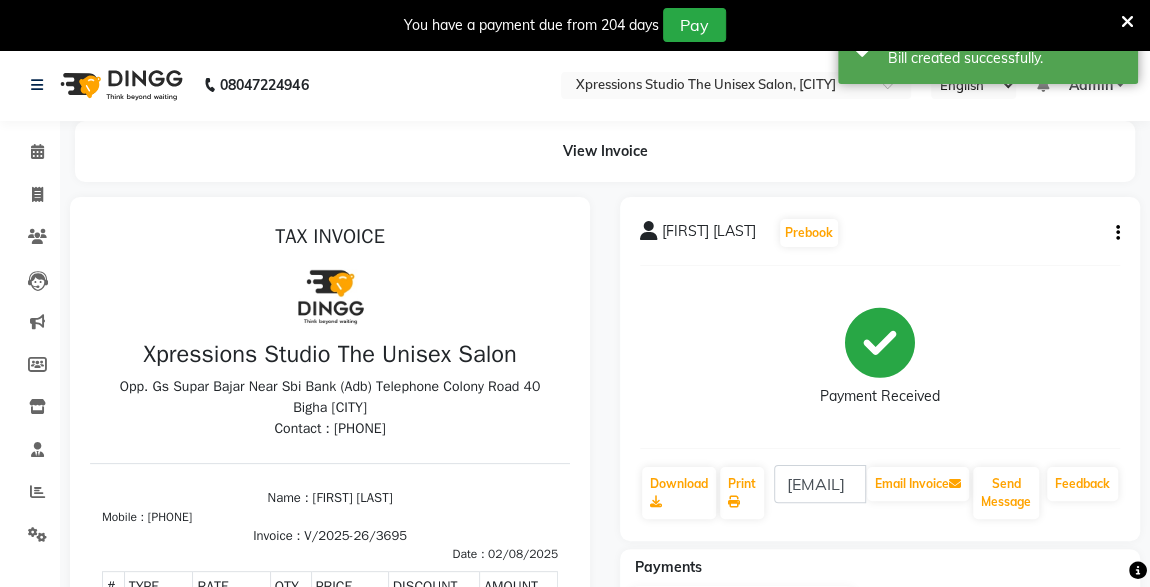 scroll, scrollTop: 0, scrollLeft: 0, axis: both 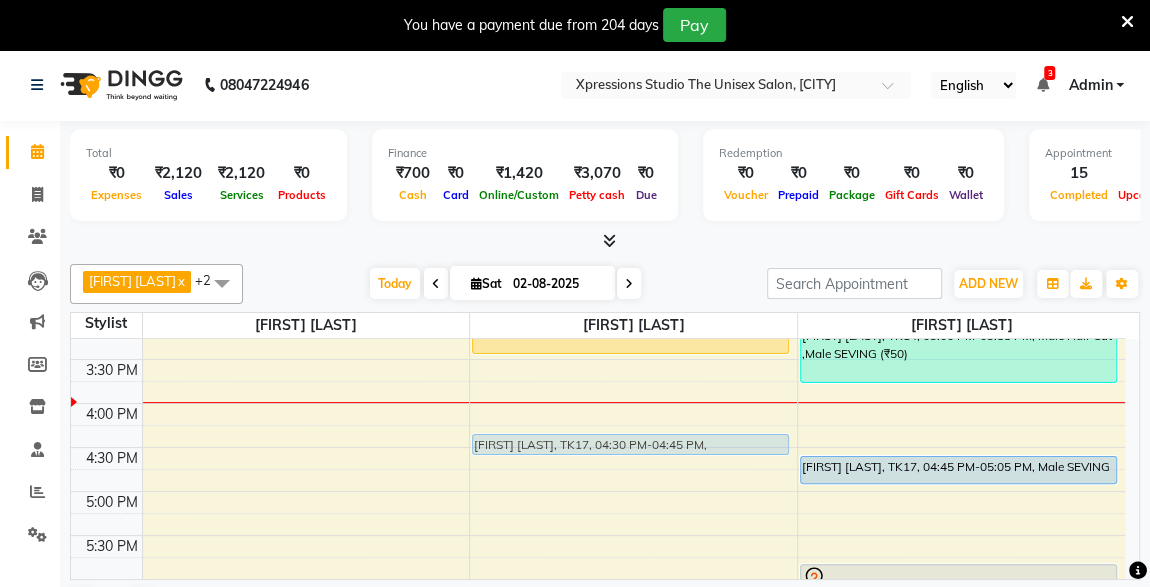drag, startPoint x: 1056, startPoint y: 444, endPoint x: 876, endPoint y: 449, distance: 180.06943 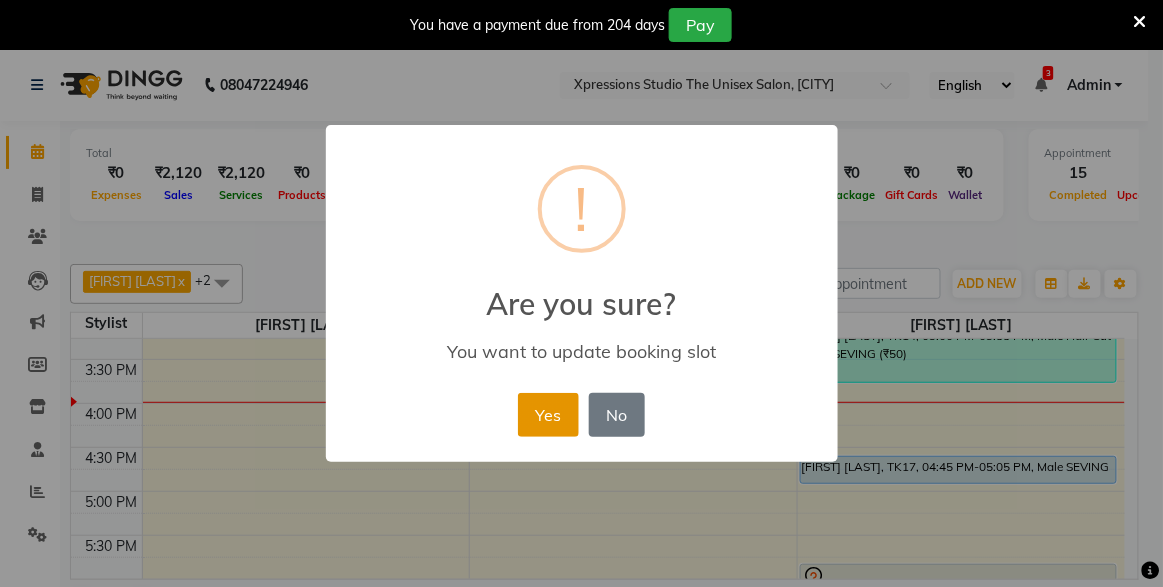 click on "Yes" at bounding box center (548, 415) 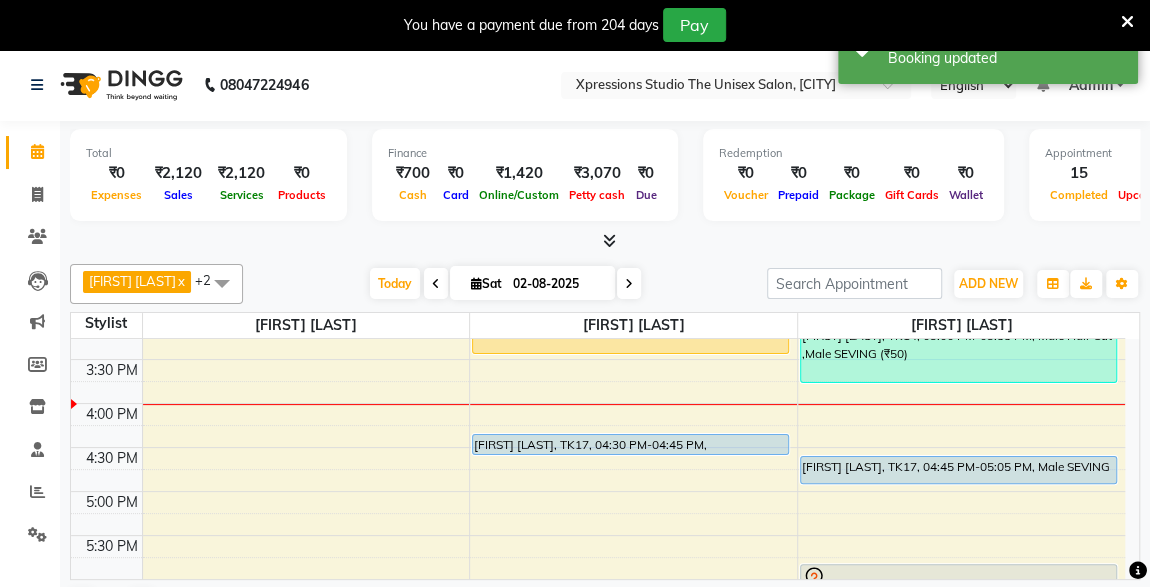 click on "[FIRST] [LAST], TK17, 04:30 PM-04:45 PM, MaleThreading" at bounding box center [630, 444] 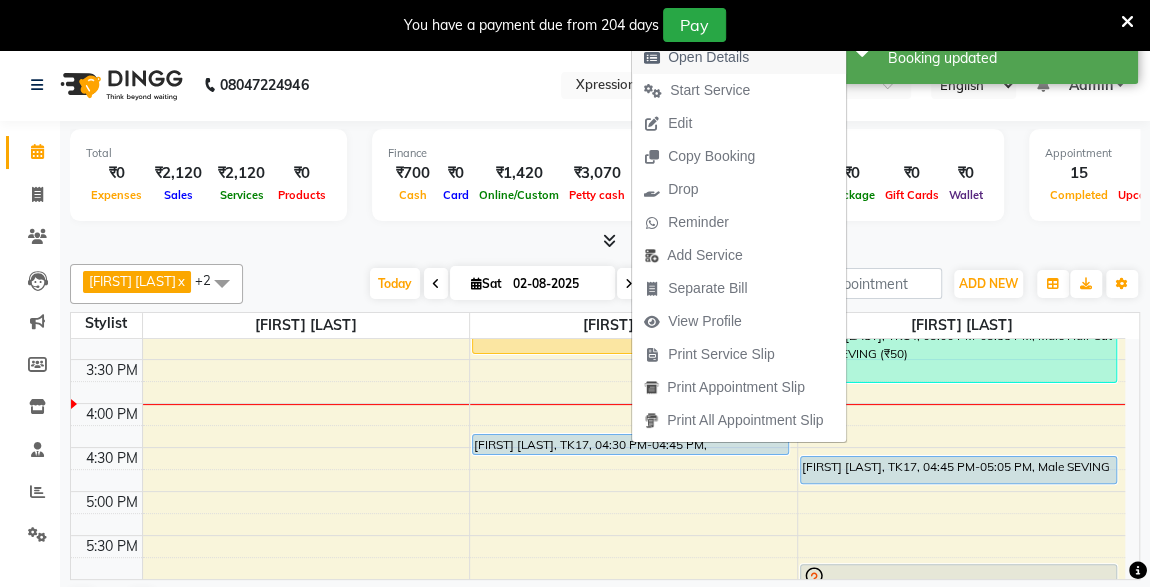 click on "Open Details" at bounding box center (708, 57) 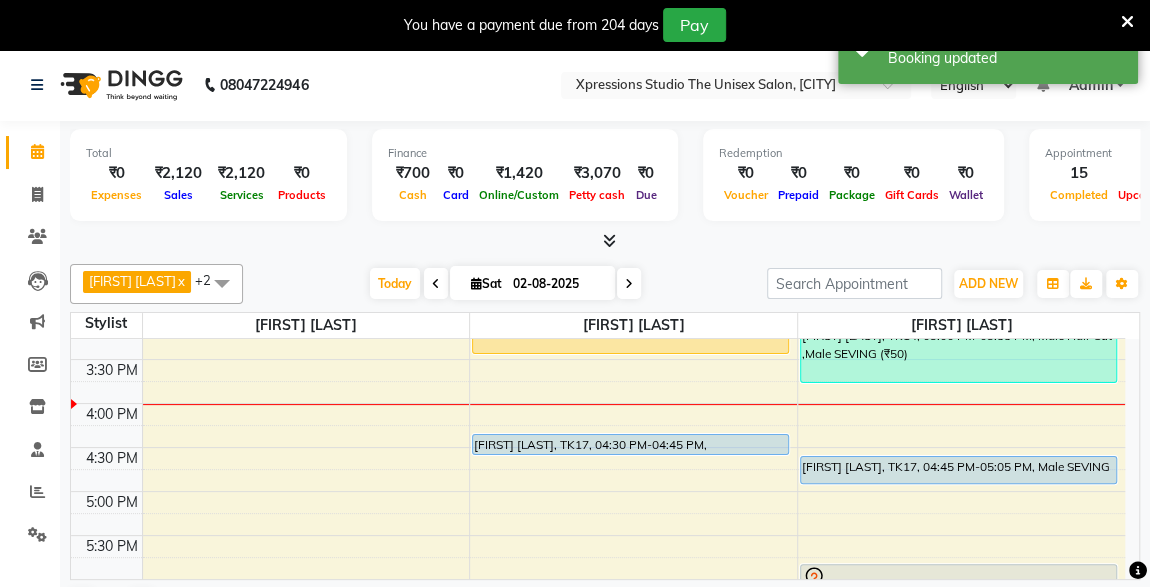 click on "[FIRST] [LAST], TK17, 04:30 PM-04:45 PM, MaleThreading" at bounding box center (630, 444) 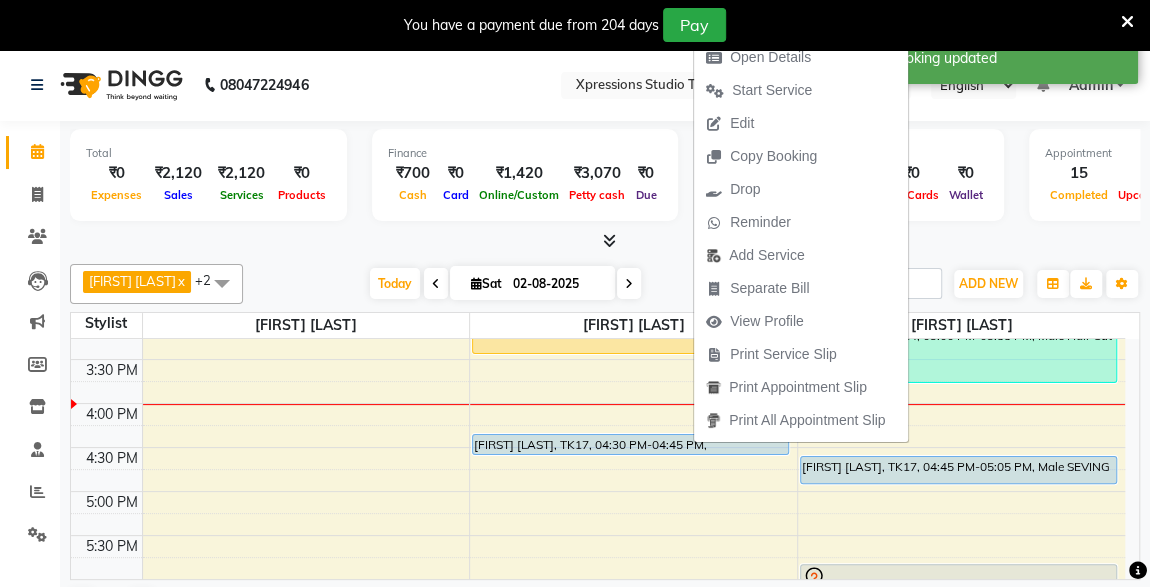 click on "You have a payment due from 204 days   Pay" at bounding box center (575, 25) 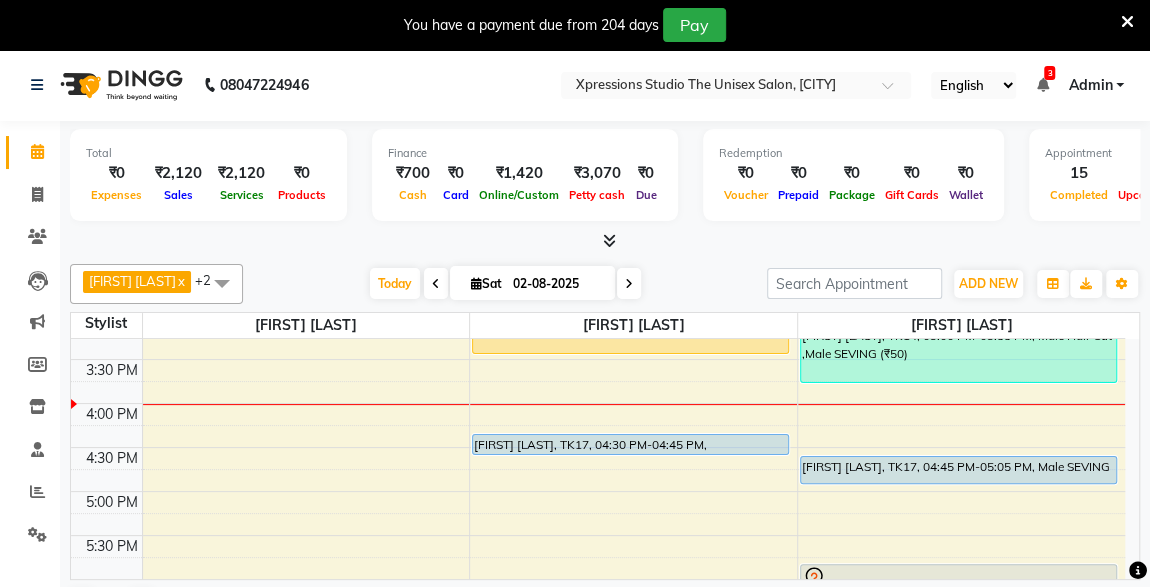 click on "[FIRST] [LAST], TK17, 04:30 PM-04:45 PM, MaleThreading" at bounding box center (630, 444) 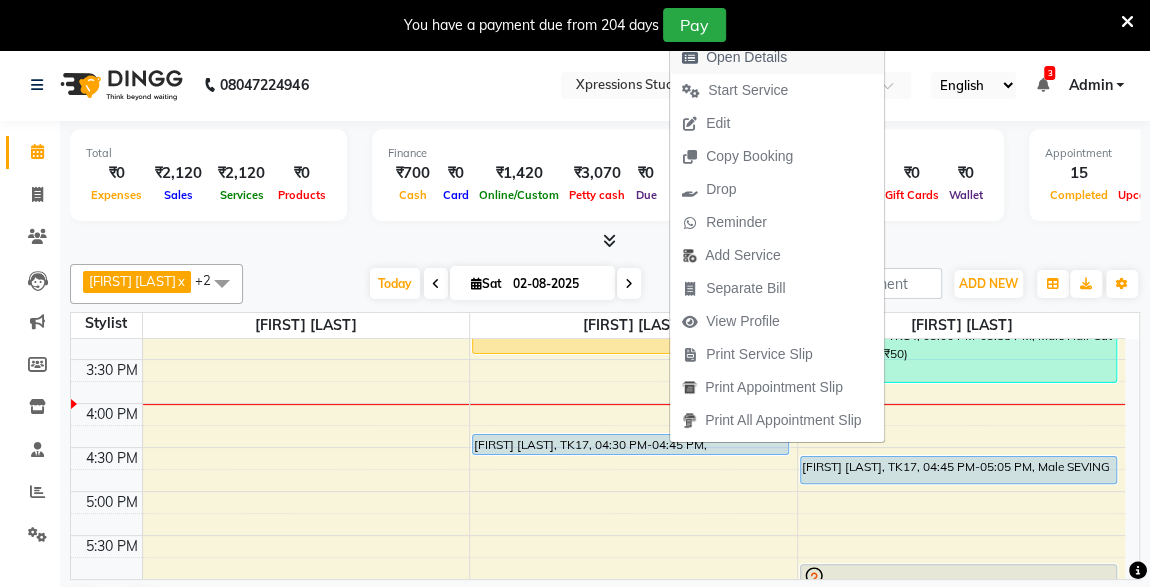 click on "Open Details" at bounding box center [746, 57] 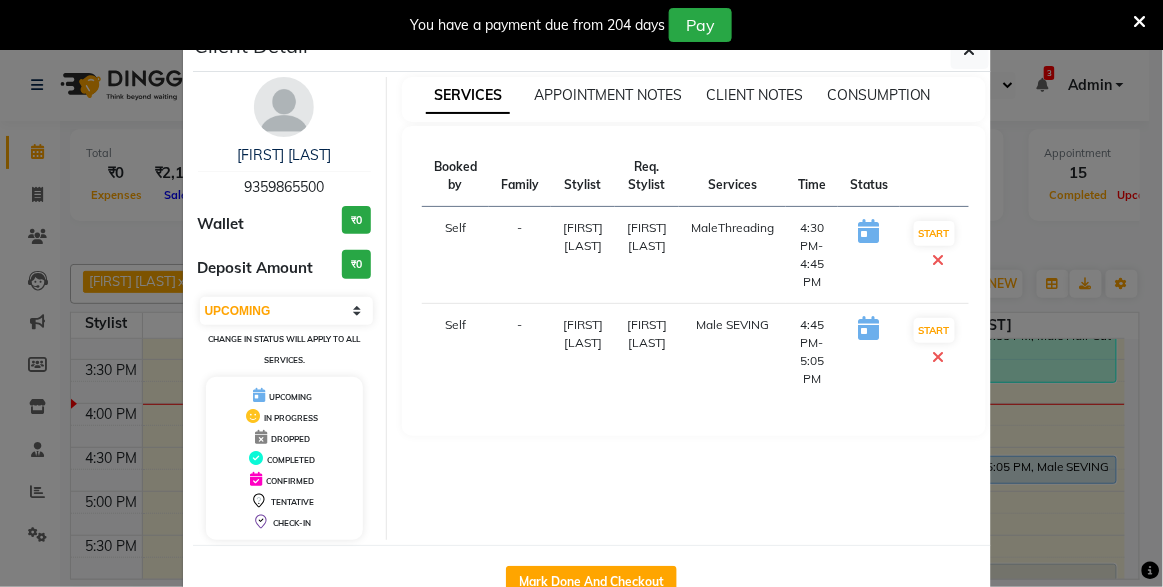 click at bounding box center (1140, 22) 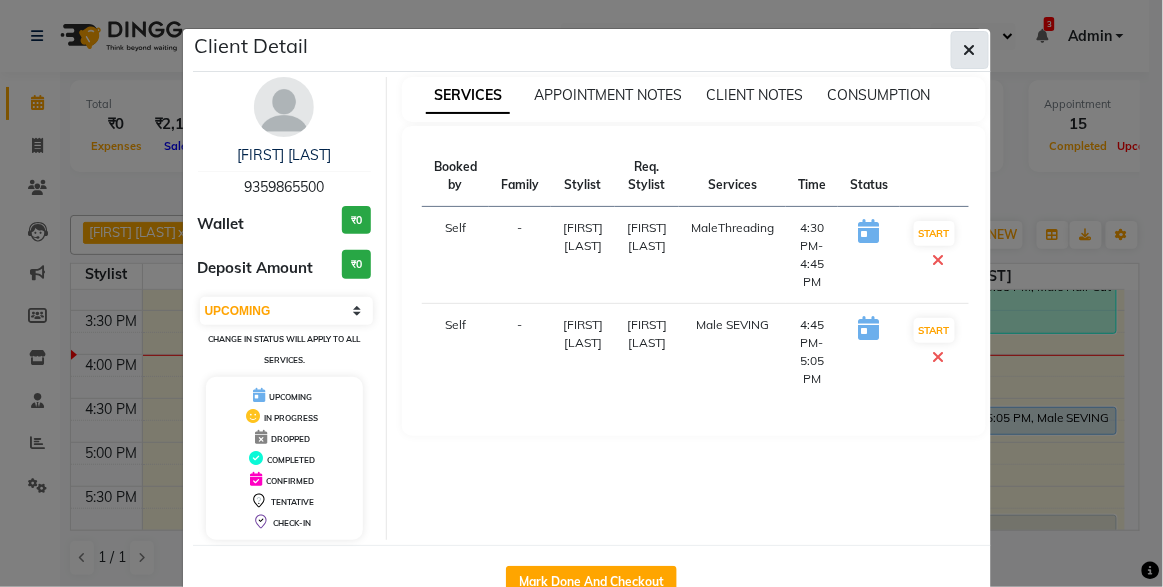 click 